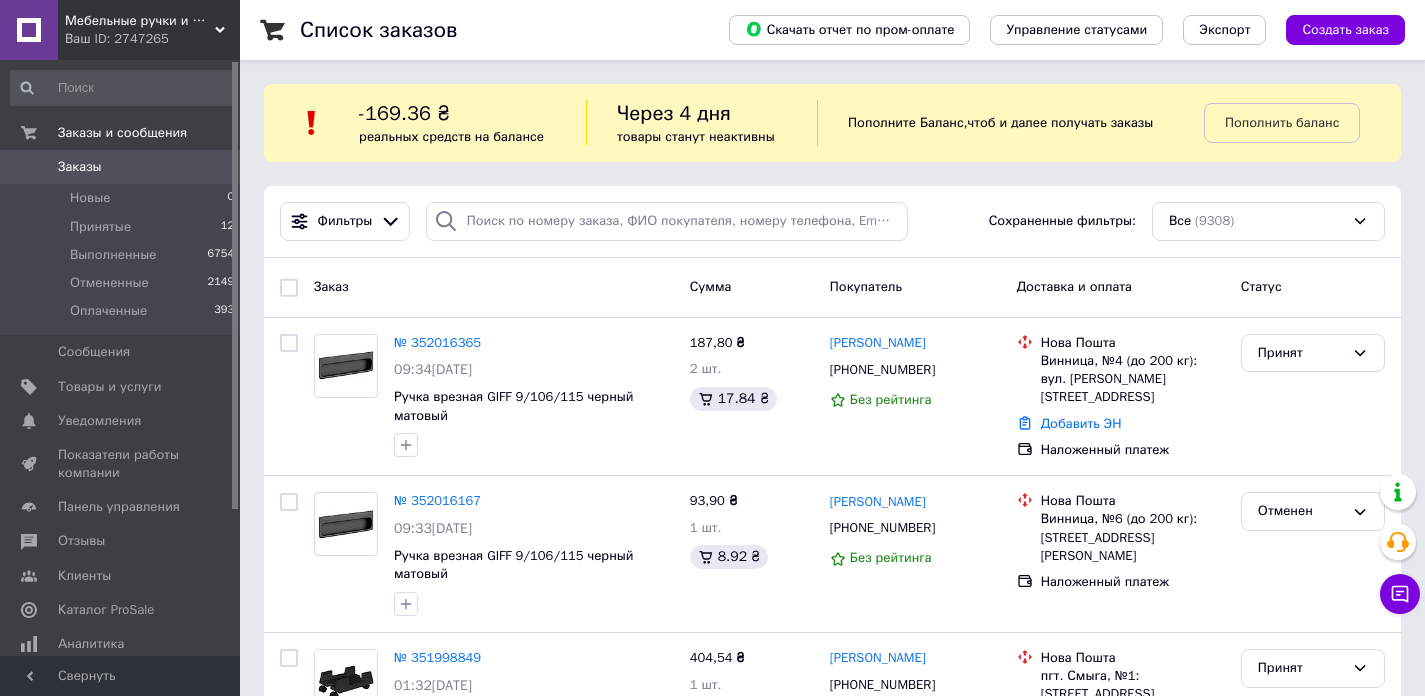 scroll, scrollTop: 0, scrollLeft: 0, axis: both 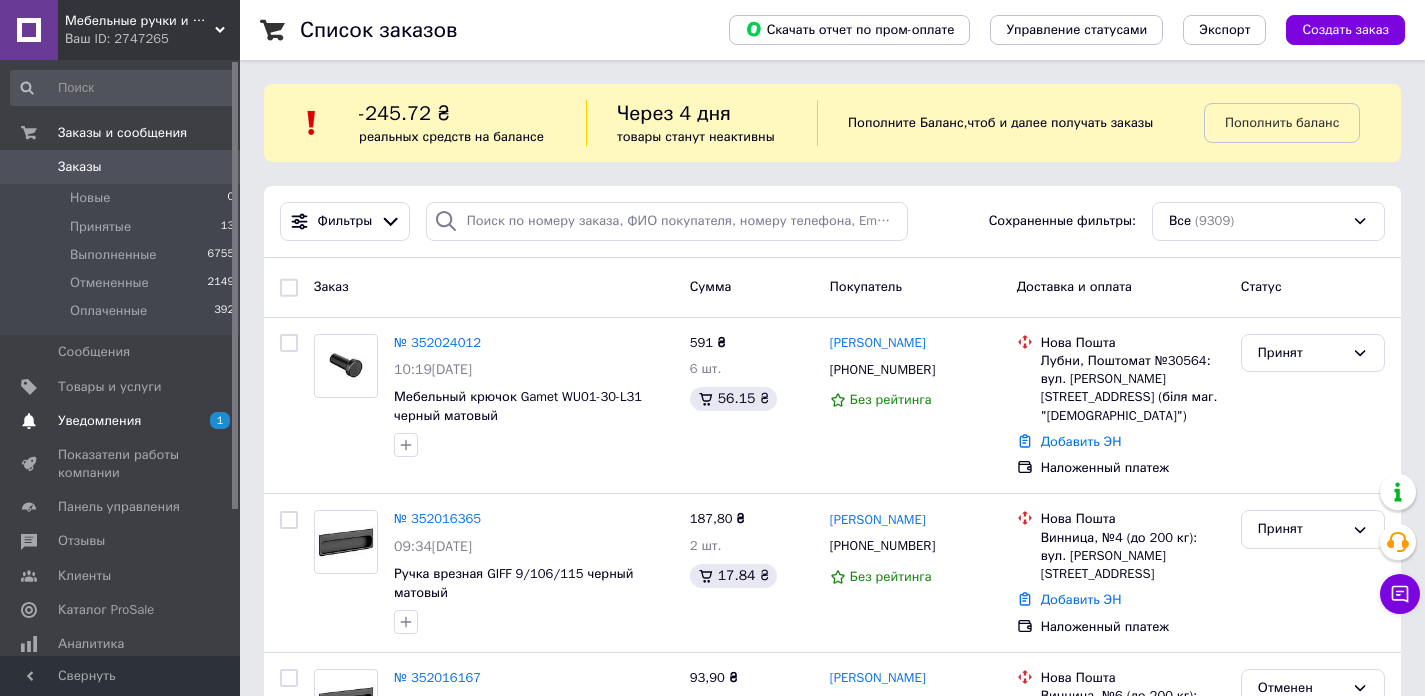 click on "Уведомления" at bounding box center [99, 421] 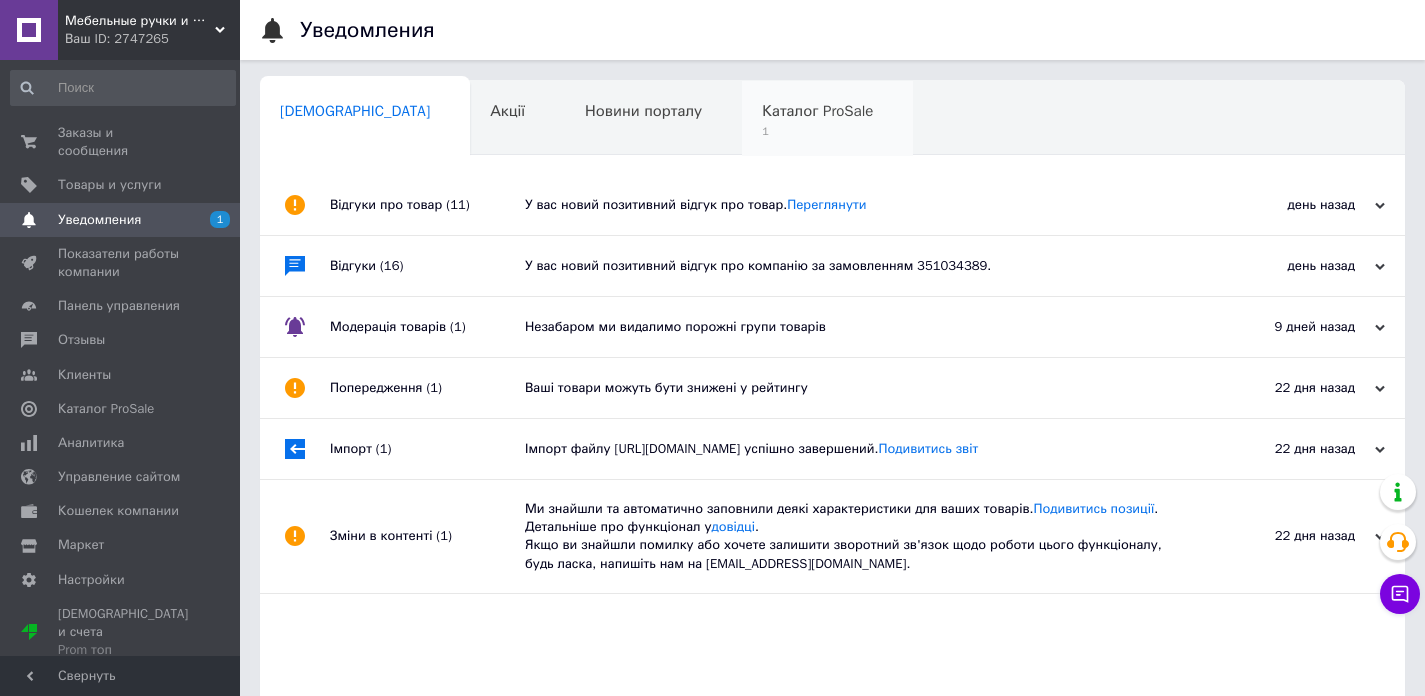click on "Каталог ProSale" at bounding box center (817, 111) 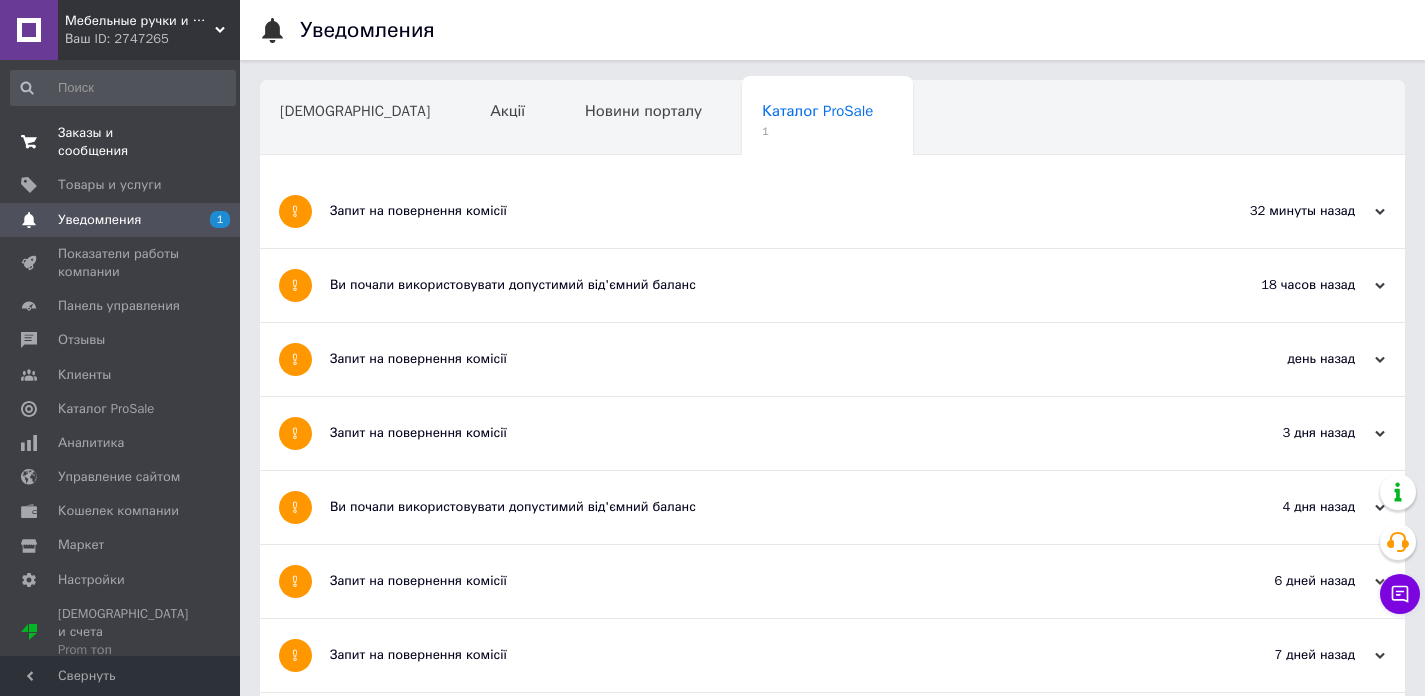 click on "Заказы и сообщения" at bounding box center (121, 142) 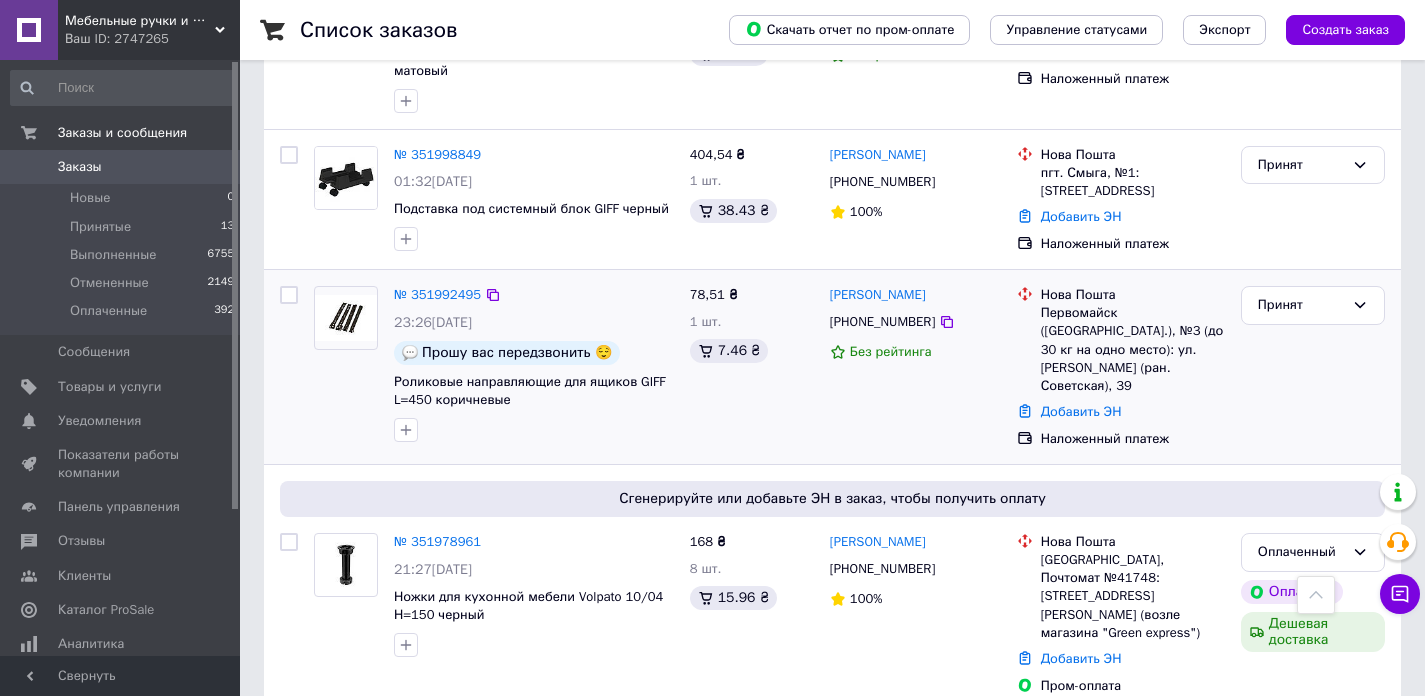 scroll, scrollTop: 692, scrollLeft: 0, axis: vertical 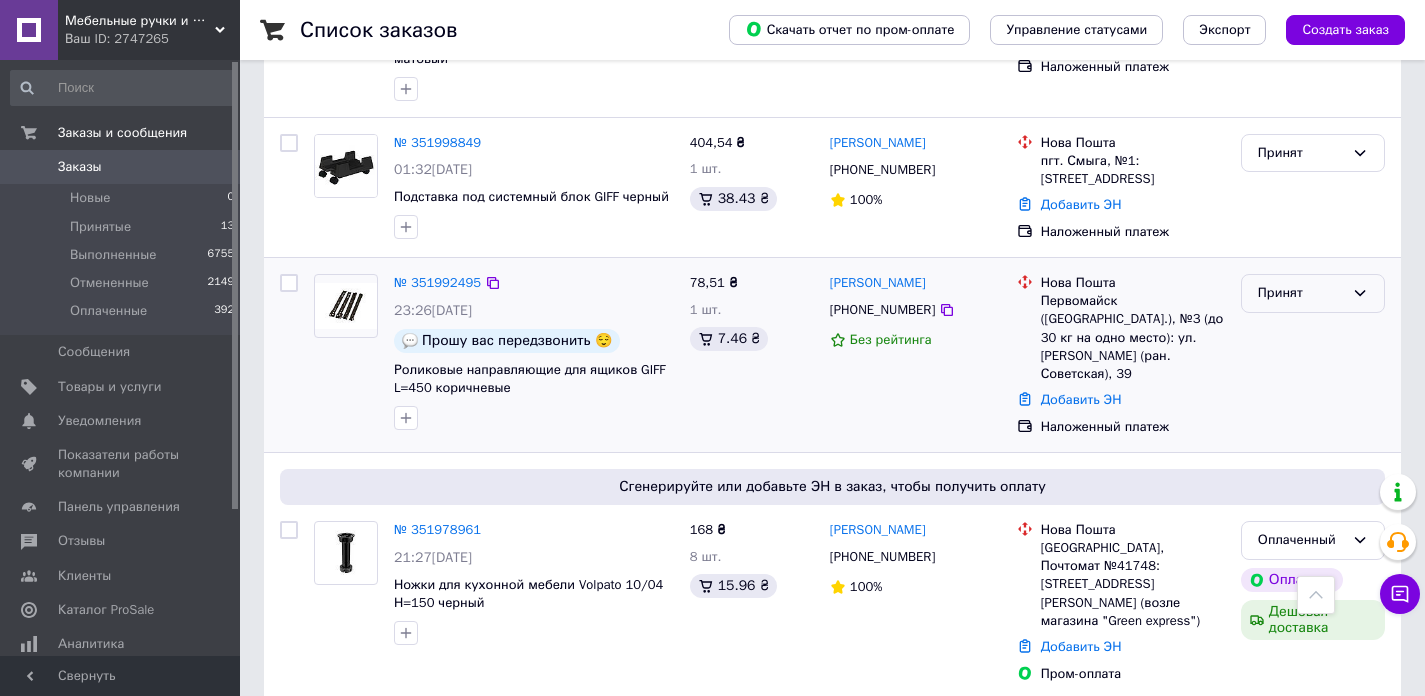 click on "Принят" at bounding box center [1313, 293] 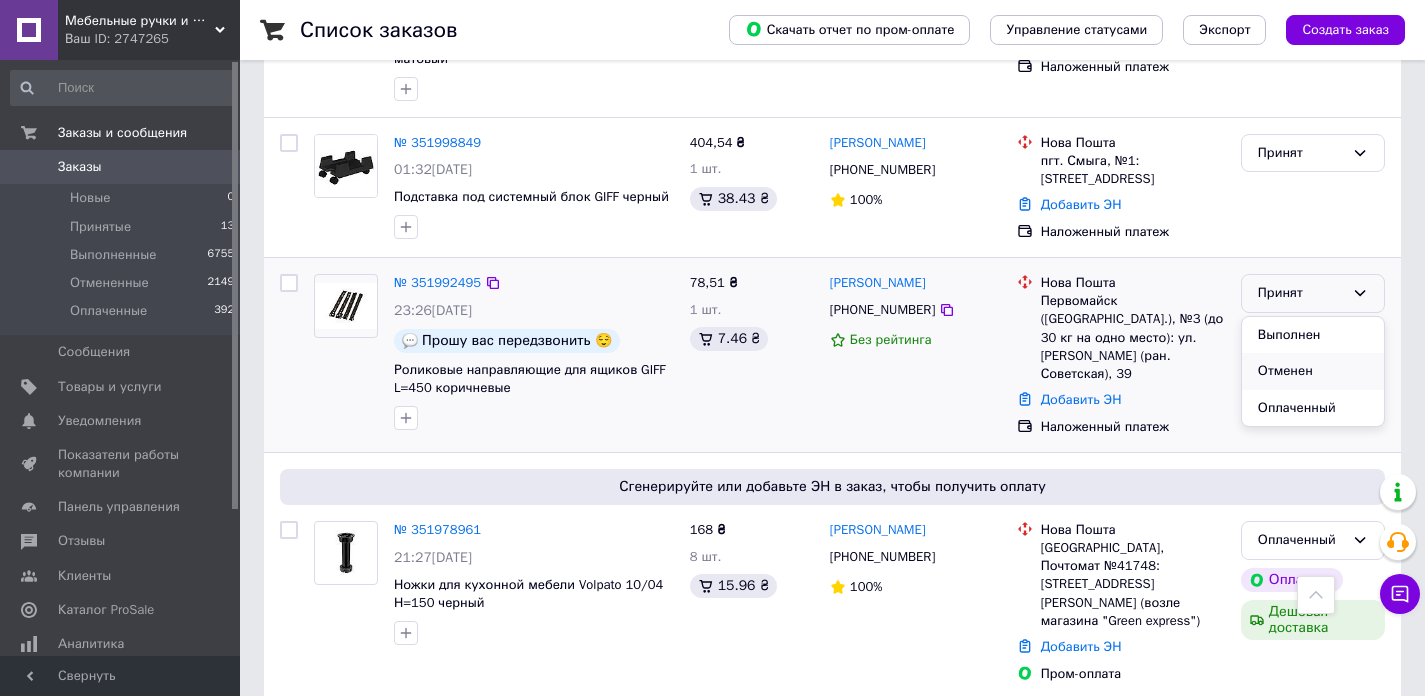 click on "Отменен" at bounding box center [1313, 371] 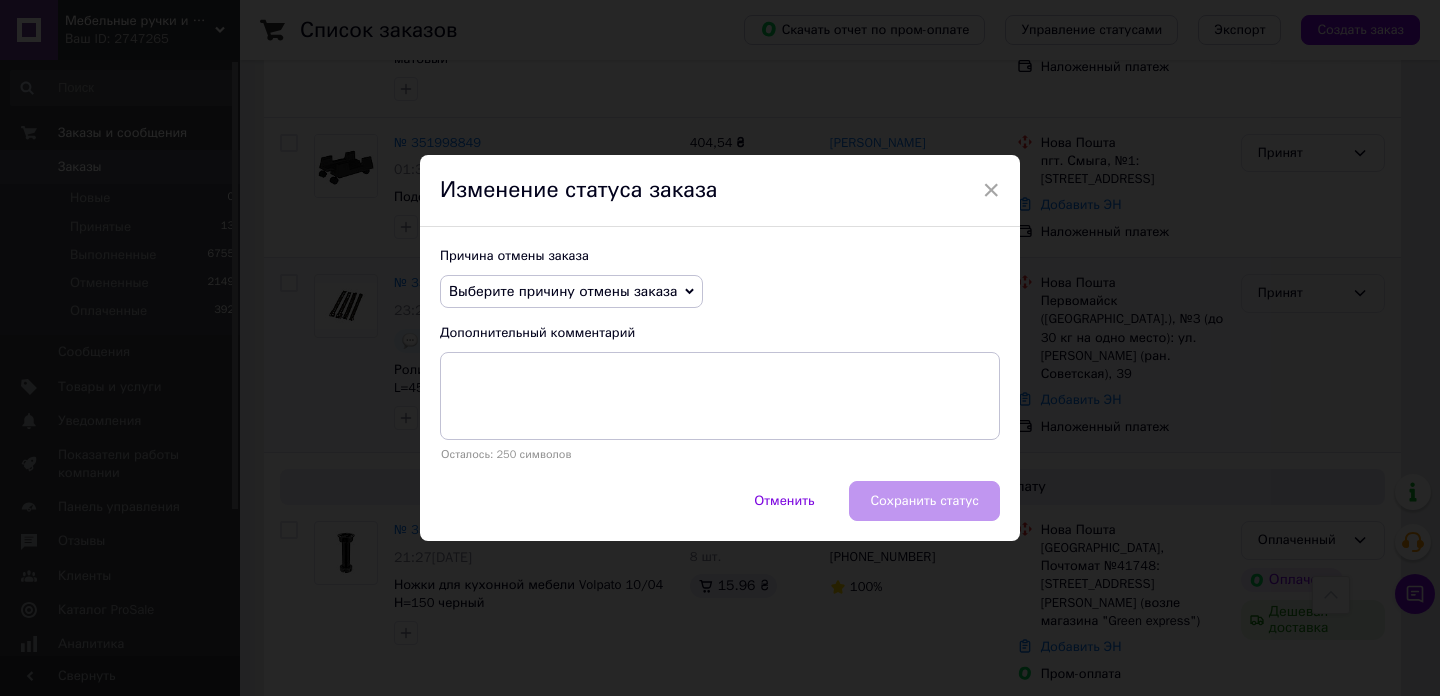 click on "Выберите причину отмены заказа" at bounding box center (563, 291) 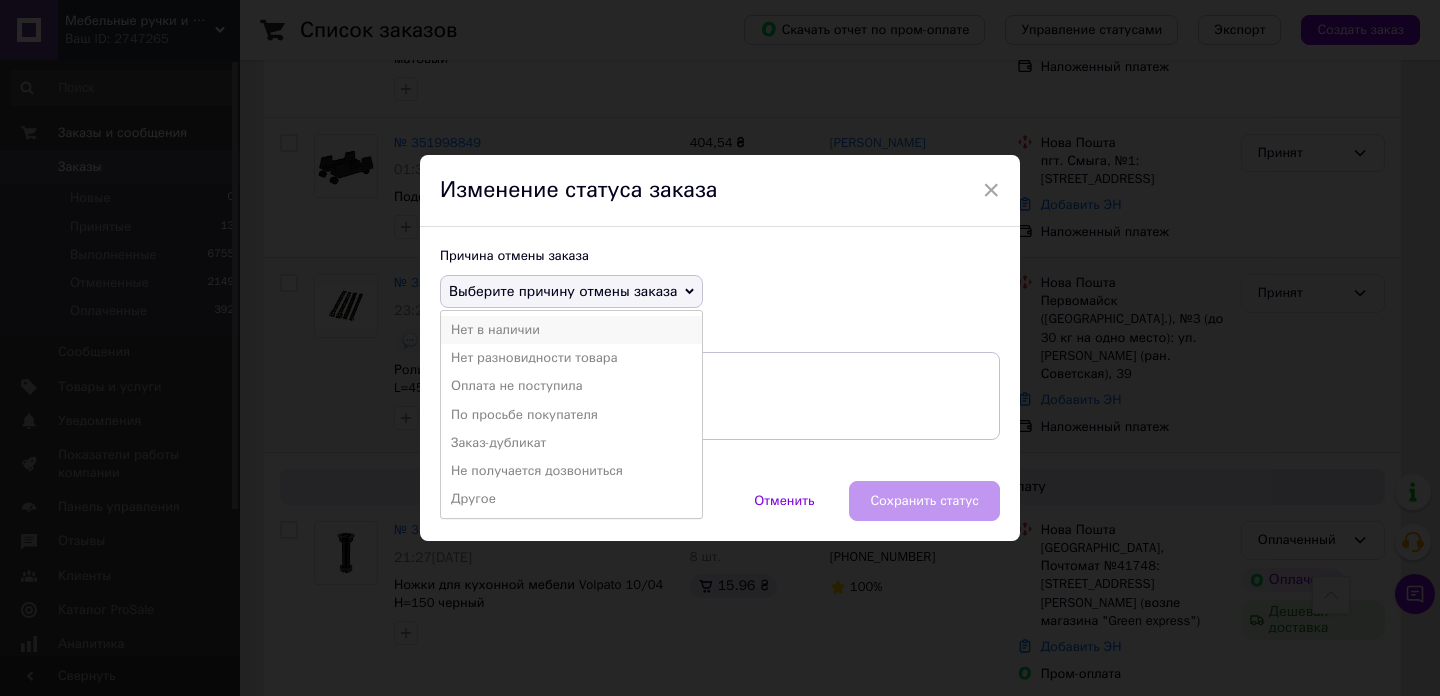 click on "Нет в наличии" at bounding box center [571, 330] 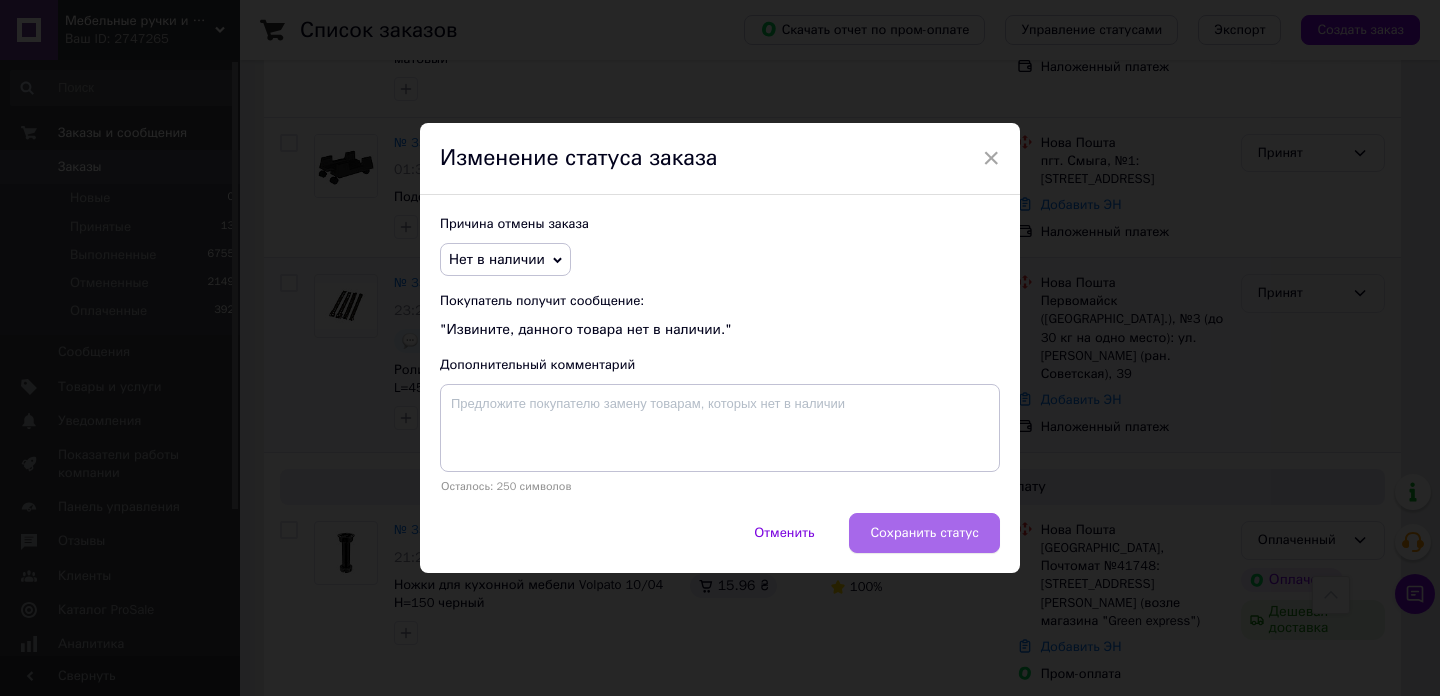click on "Сохранить статус" at bounding box center (924, 533) 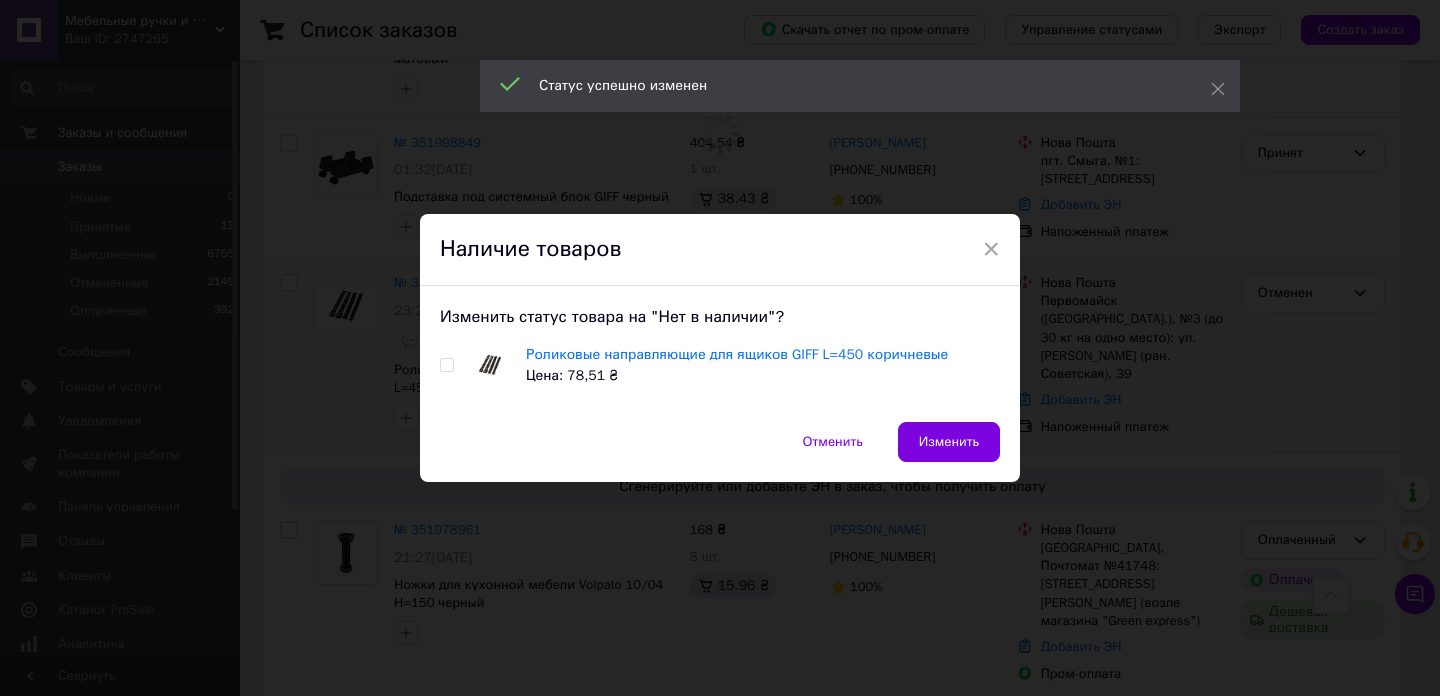 click at bounding box center [447, 365] 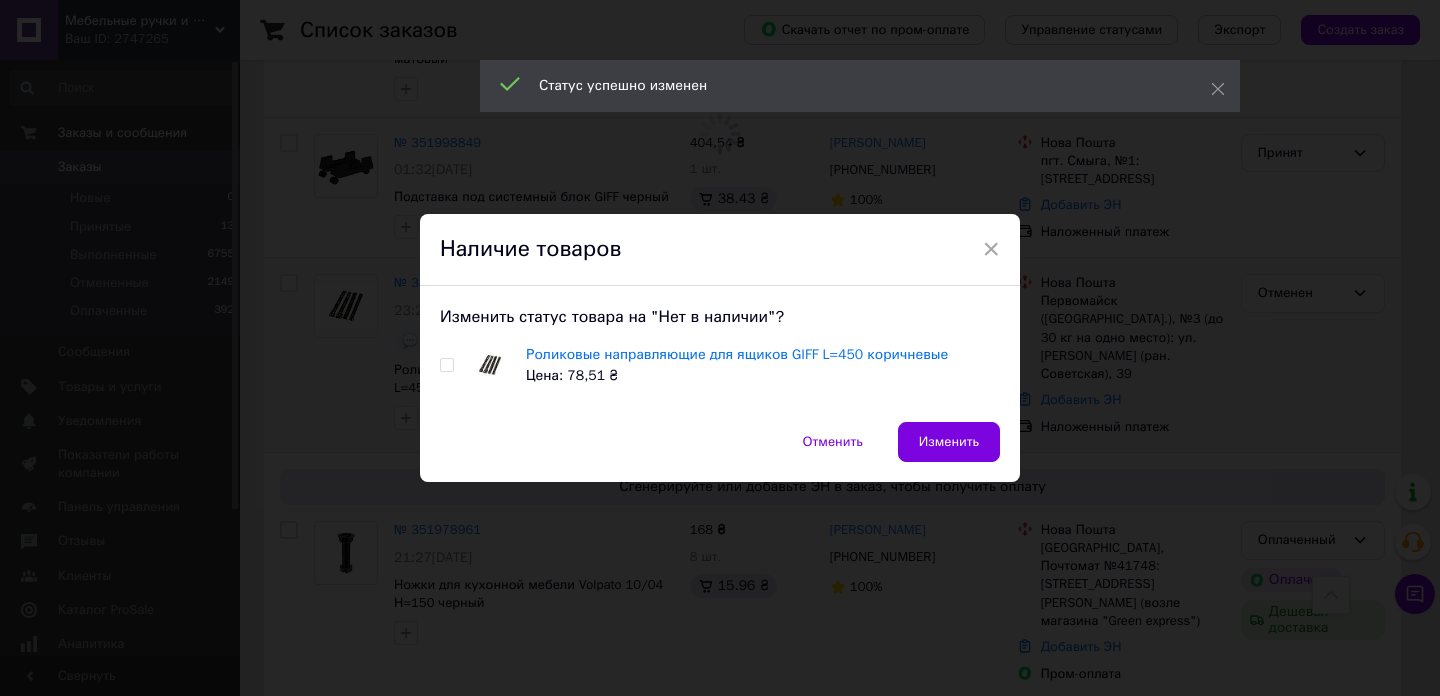 click at bounding box center (446, 365) 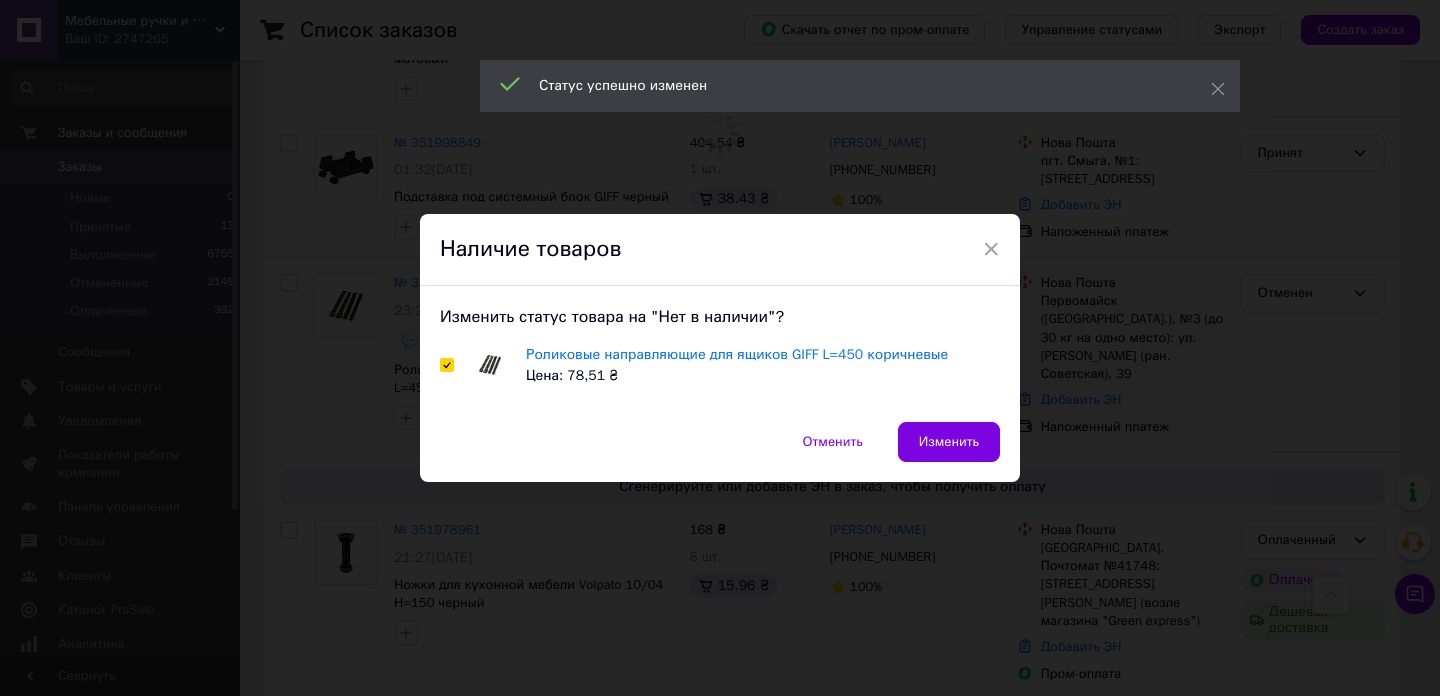 checkbox on "true" 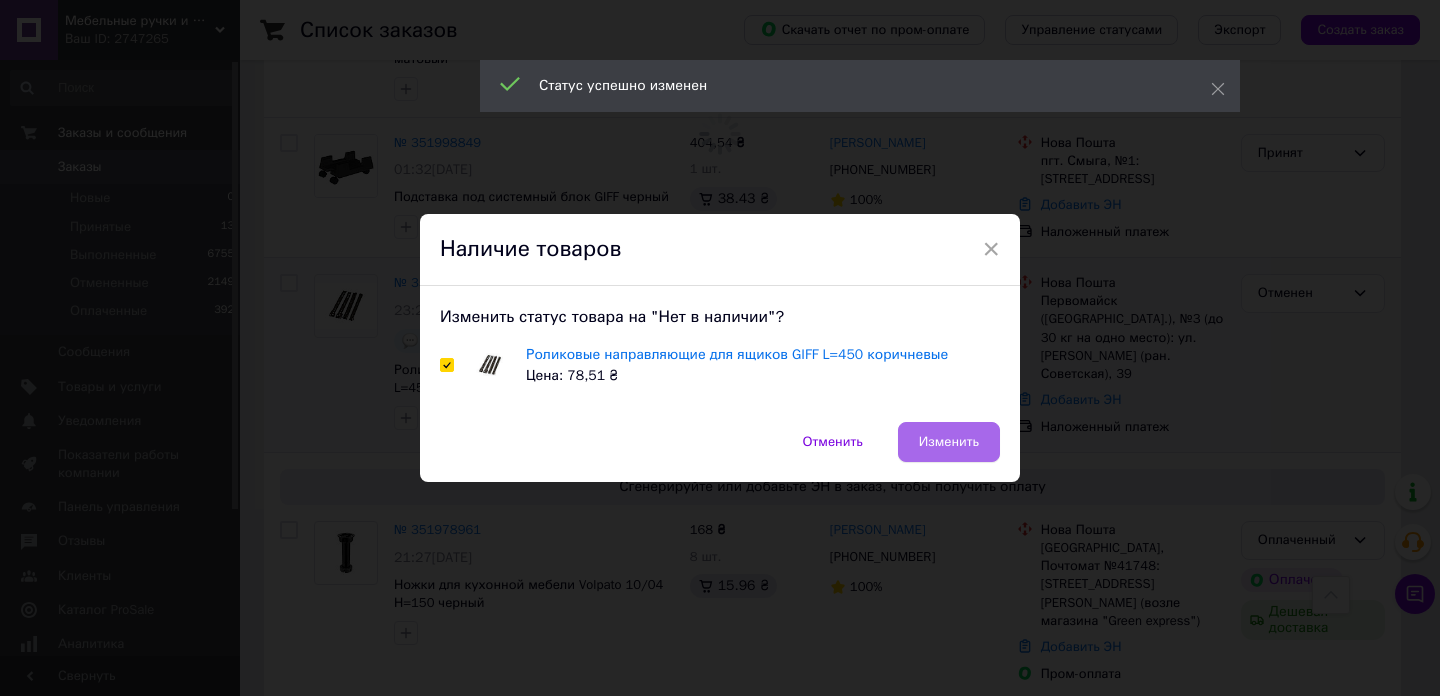 click on "Изменить" at bounding box center [949, 442] 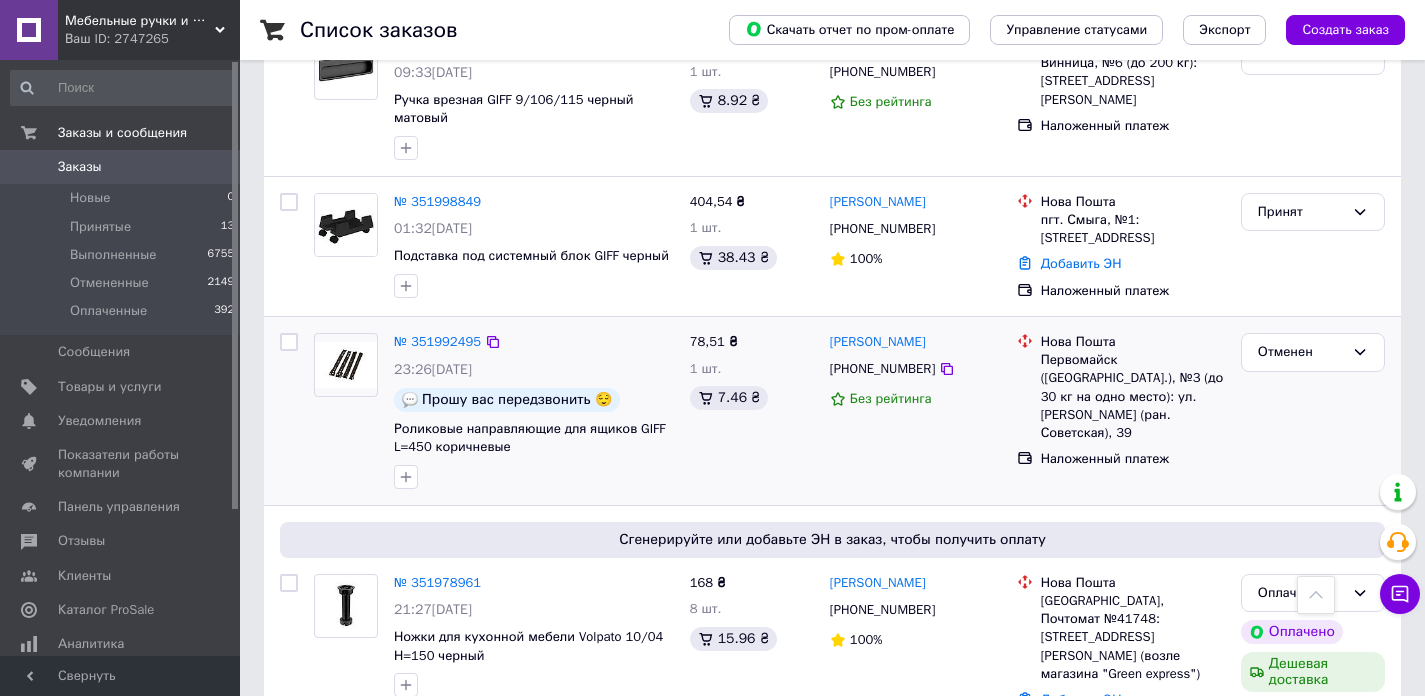 scroll, scrollTop: 503, scrollLeft: 0, axis: vertical 